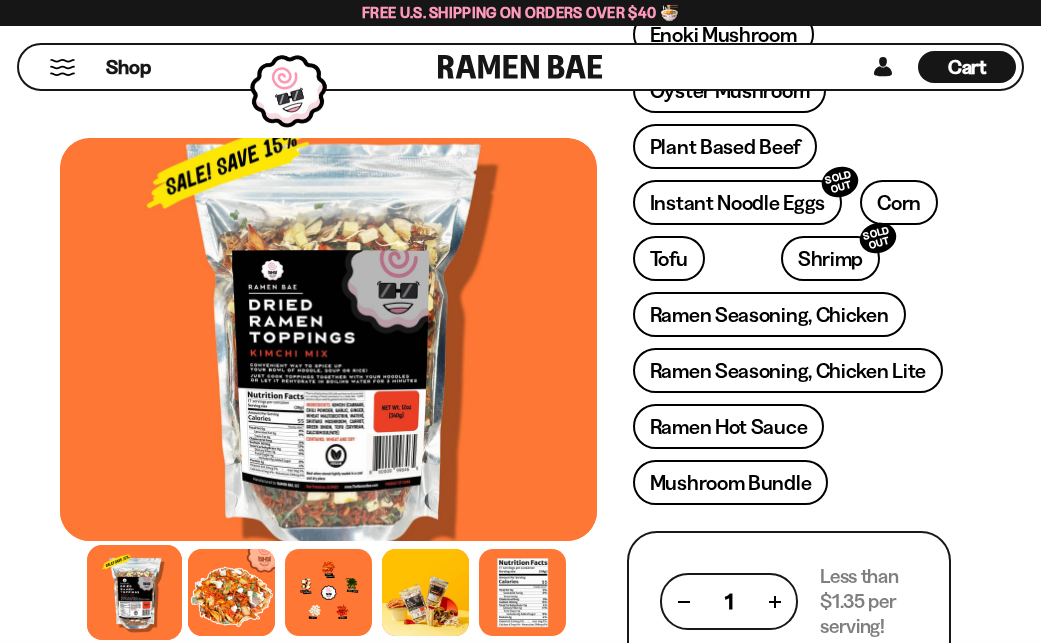 scroll, scrollTop: 800, scrollLeft: 0, axis: vertical 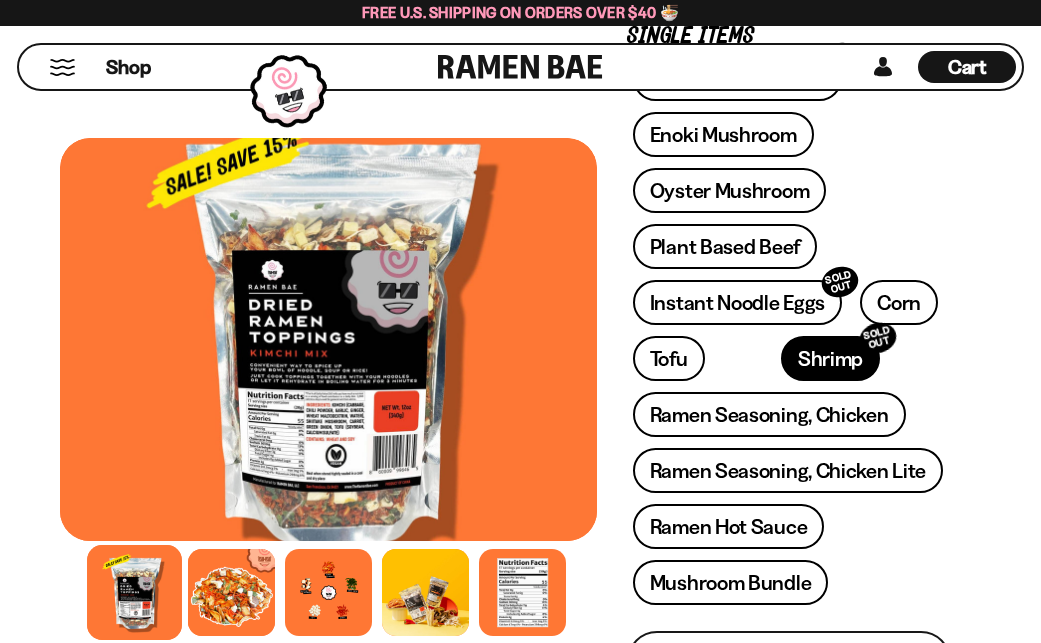 click on "Shrimp
SOLD OUT" at bounding box center [830, 358] 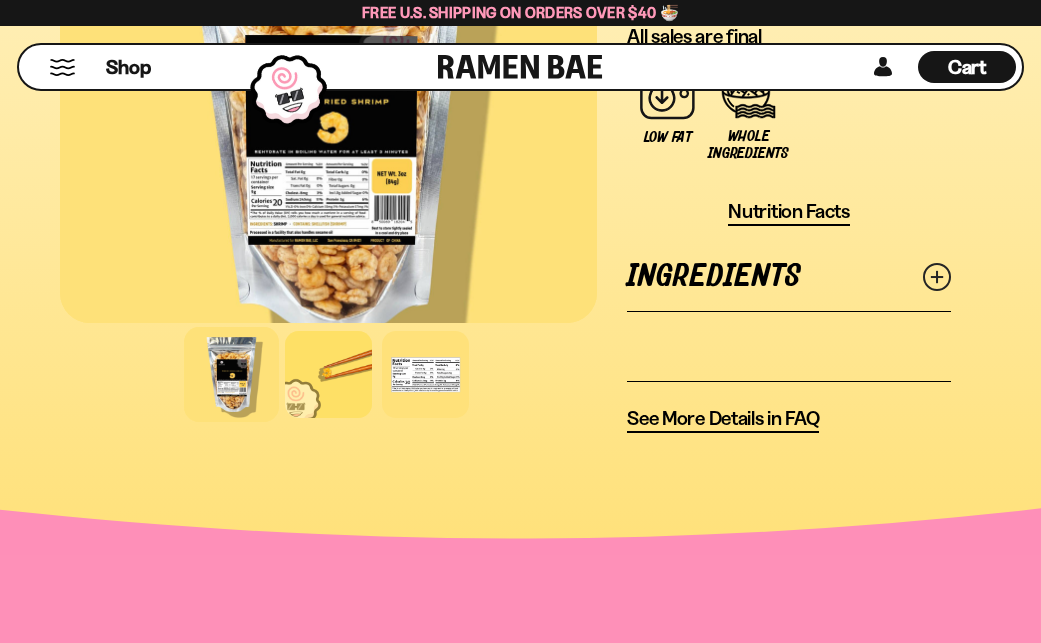 scroll, scrollTop: 2000, scrollLeft: 0, axis: vertical 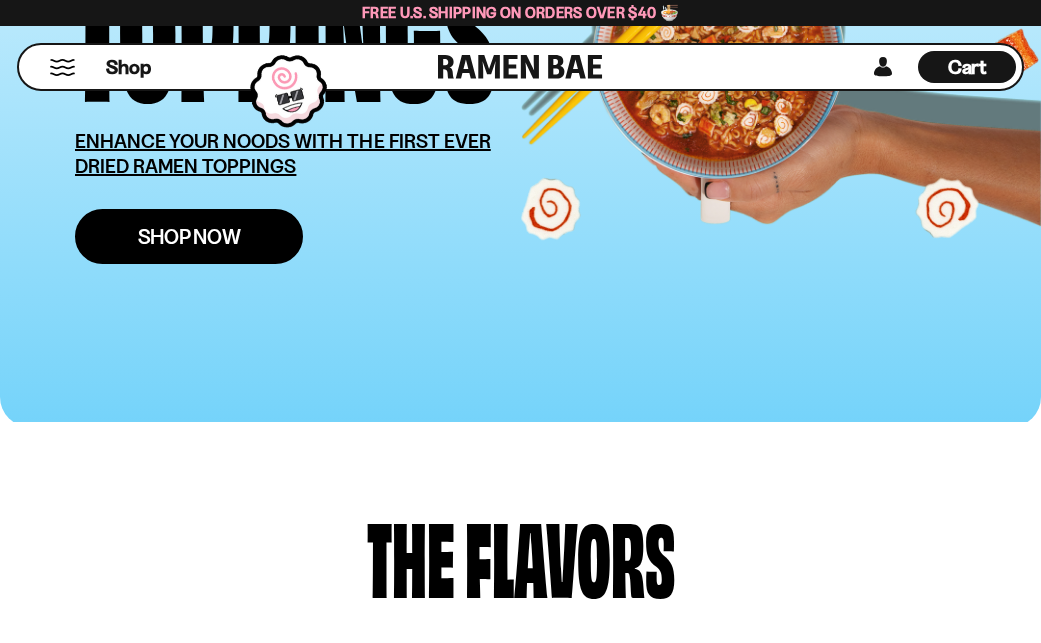 click on "Shop Now" at bounding box center [189, 236] 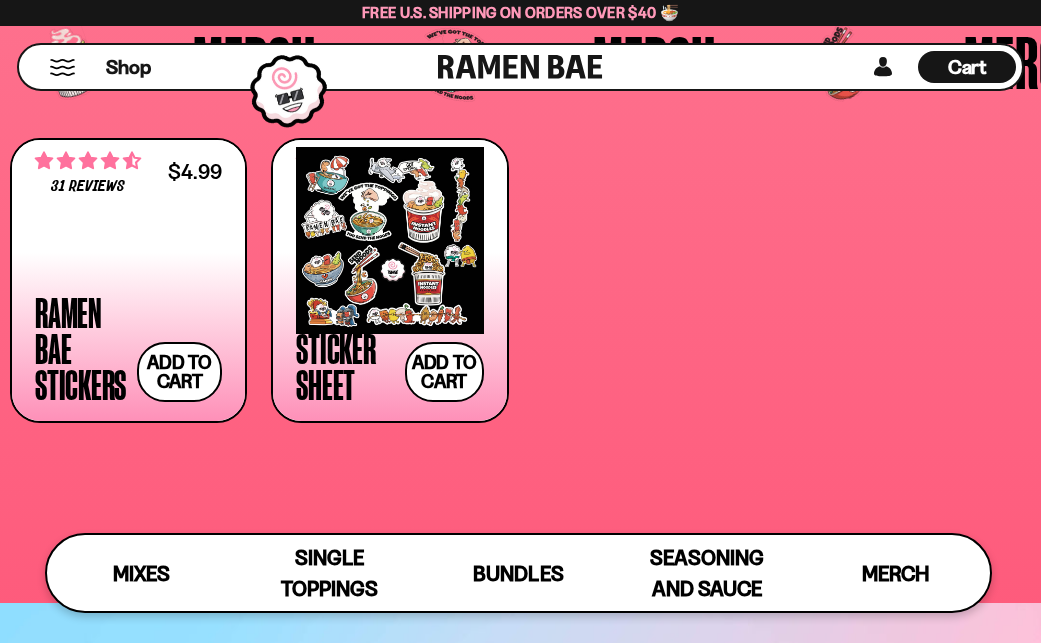 scroll, scrollTop: 4200, scrollLeft: 0, axis: vertical 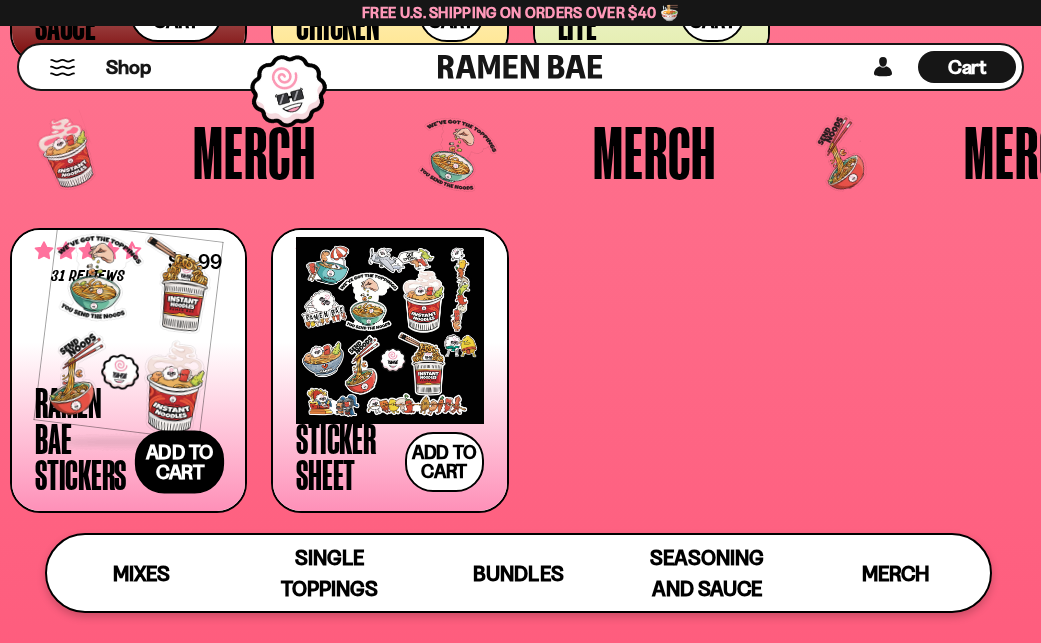 click on "Add to cart
Add
—
Regular price
$4.99
Regular price
Sale price
$4.99
Unit price
/
per" at bounding box center (180, 462) 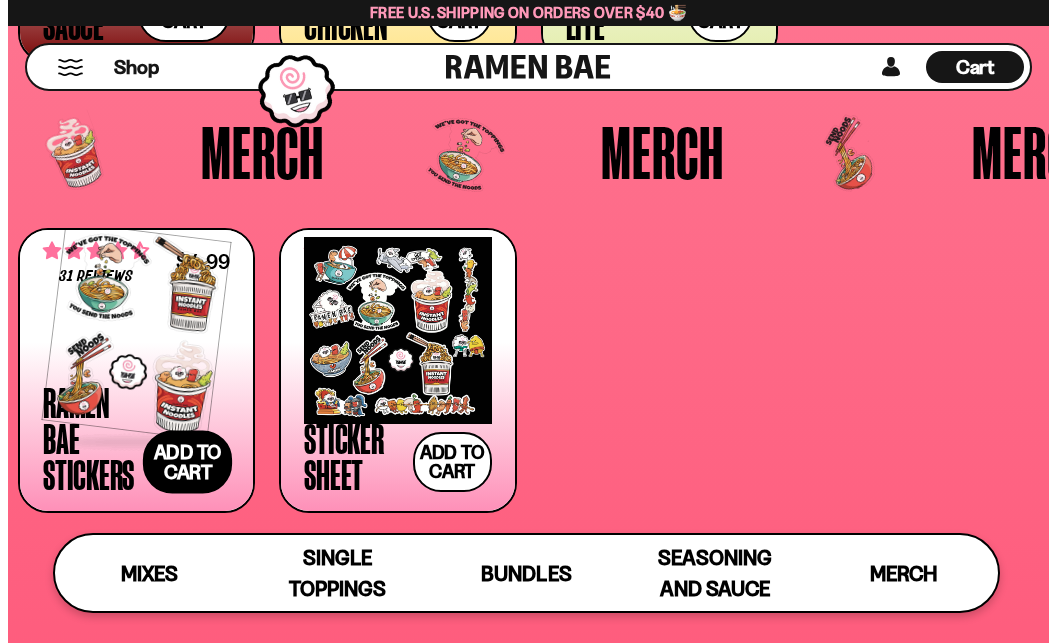 scroll, scrollTop: 4244, scrollLeft: 0, axis: vertical 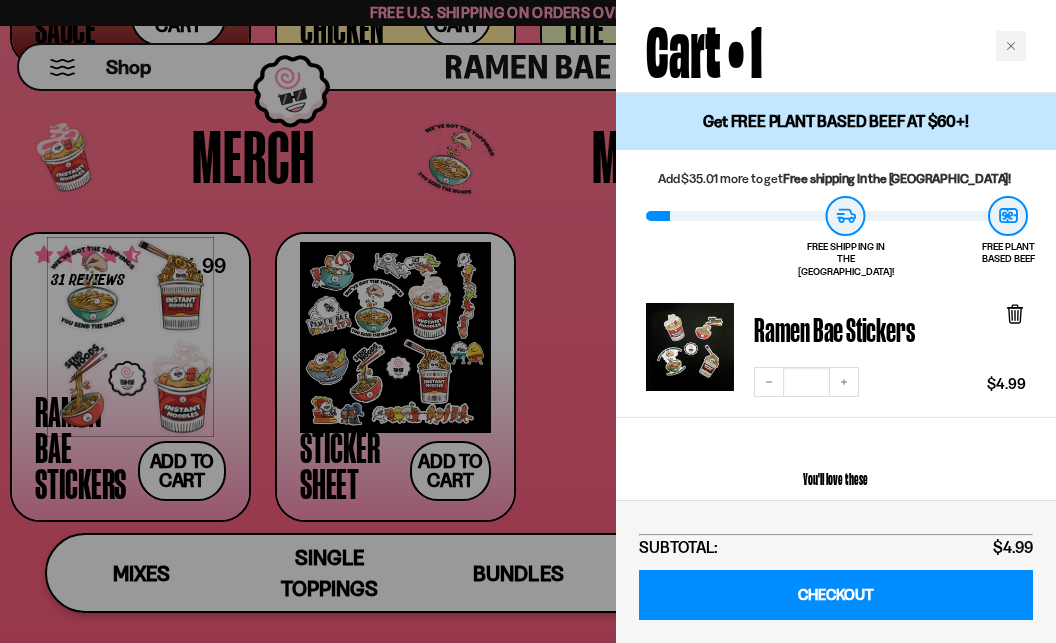 click 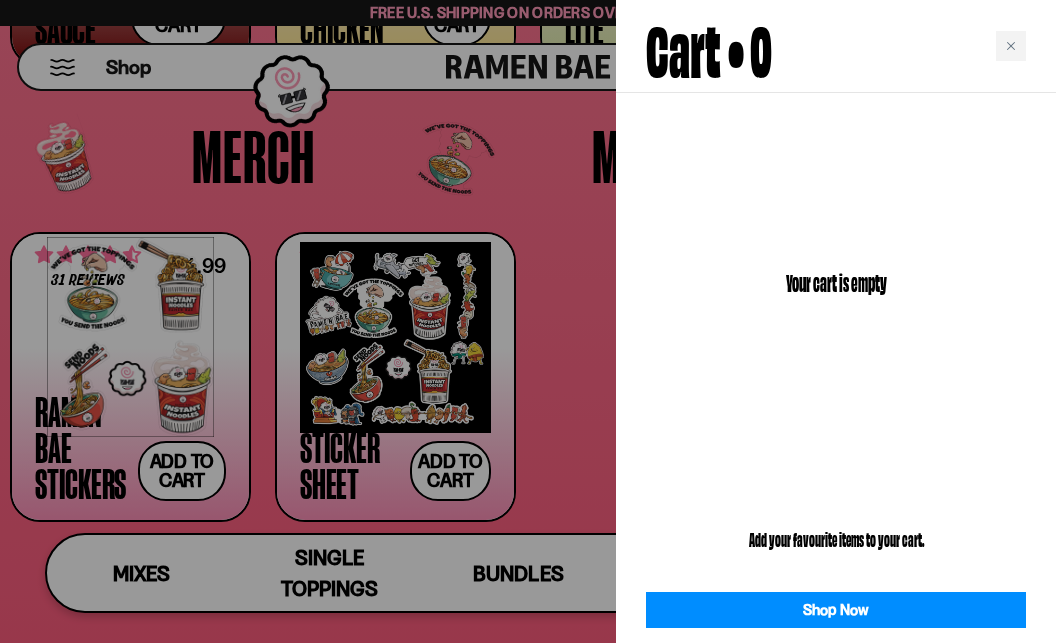 click at bounding box center (528, 321) 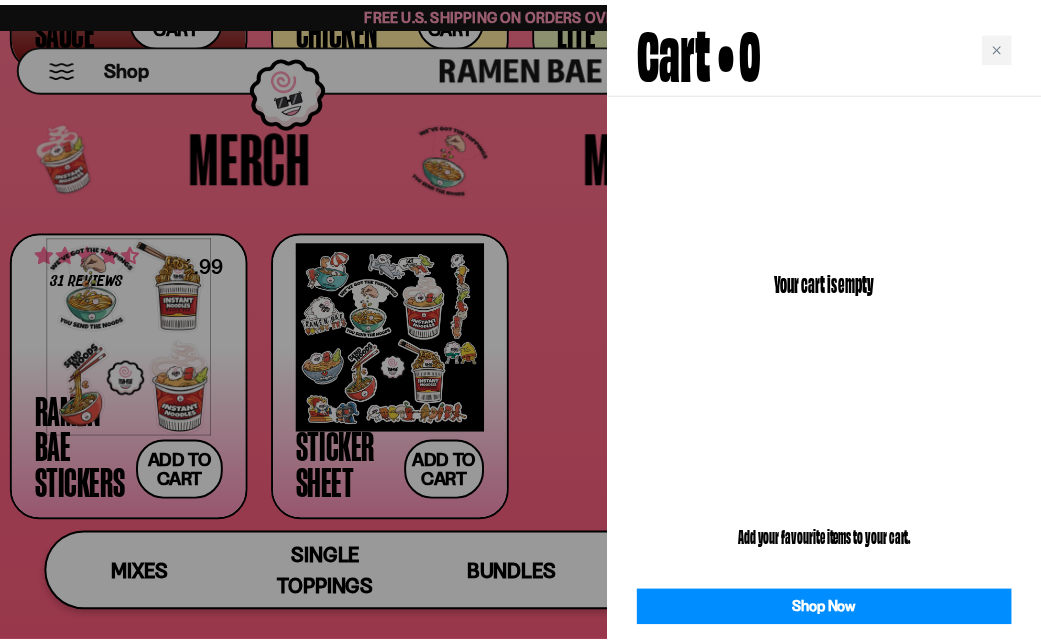 scroll, scrollTop: 4200, scrollLeft: 0, axis: vertical 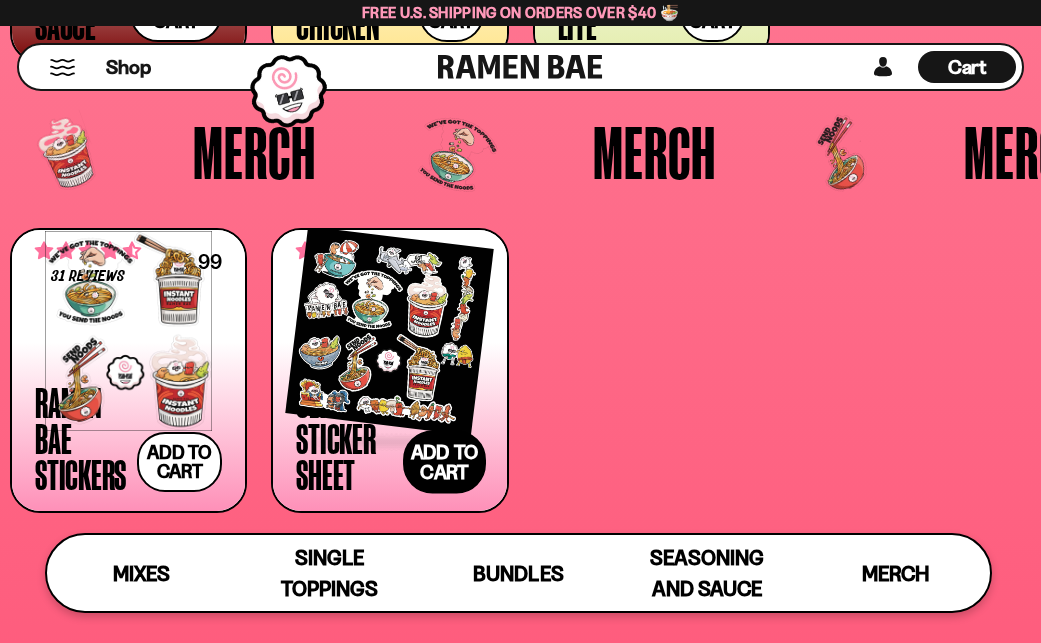 click on "Add to cart
Add
—
Regular price
$7.99
Regular price
Sale price
$7.99
Unit price
/
per" at bounding box center [444, 462] 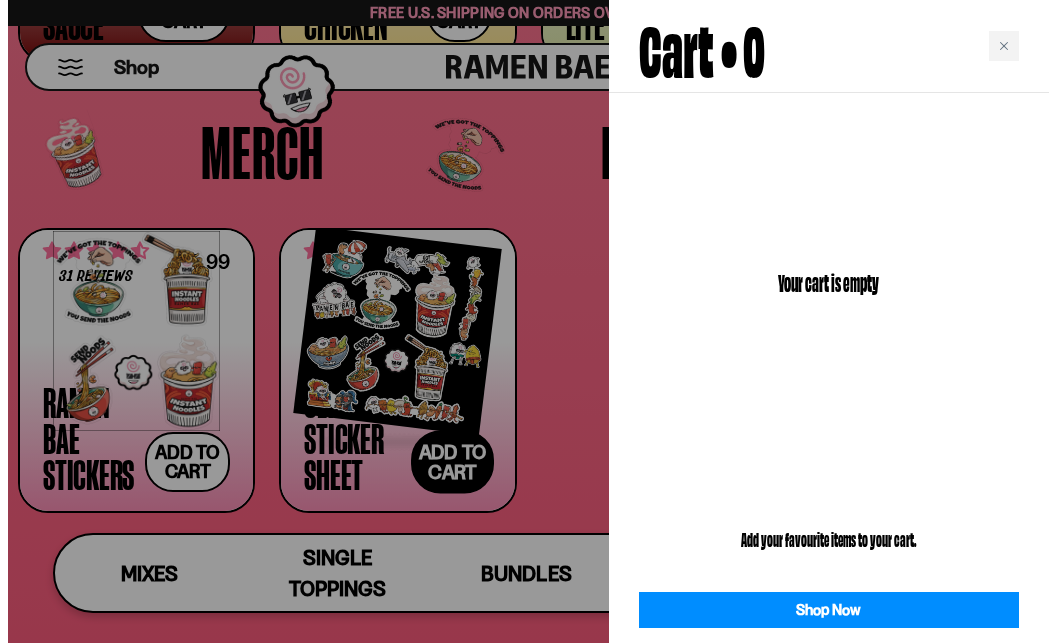 scroll, scrollTop: 4244, scrollLeft: 0, axis: vertical 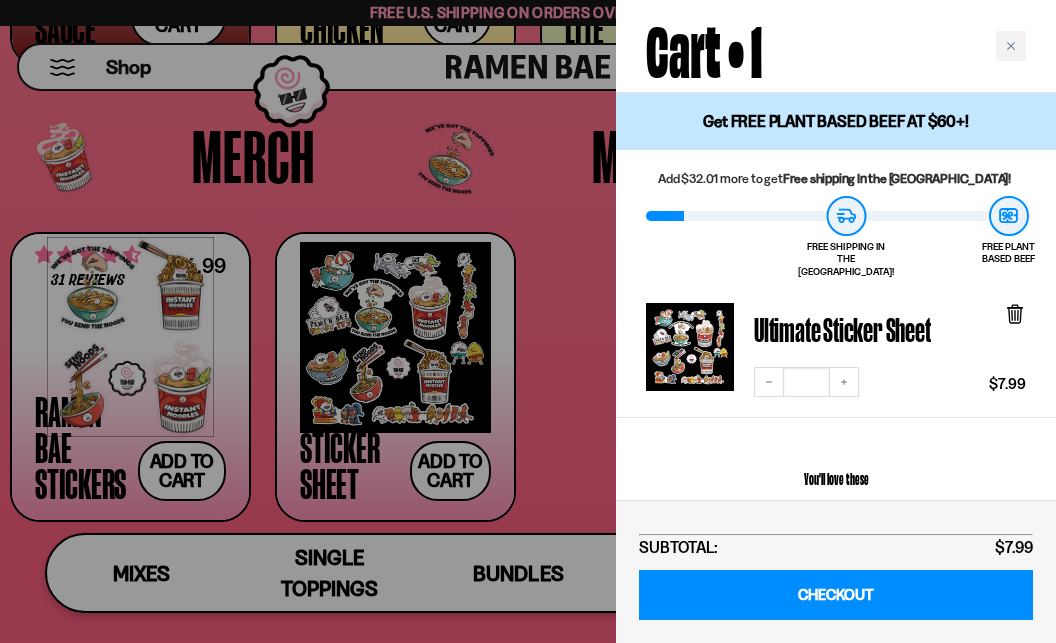 click 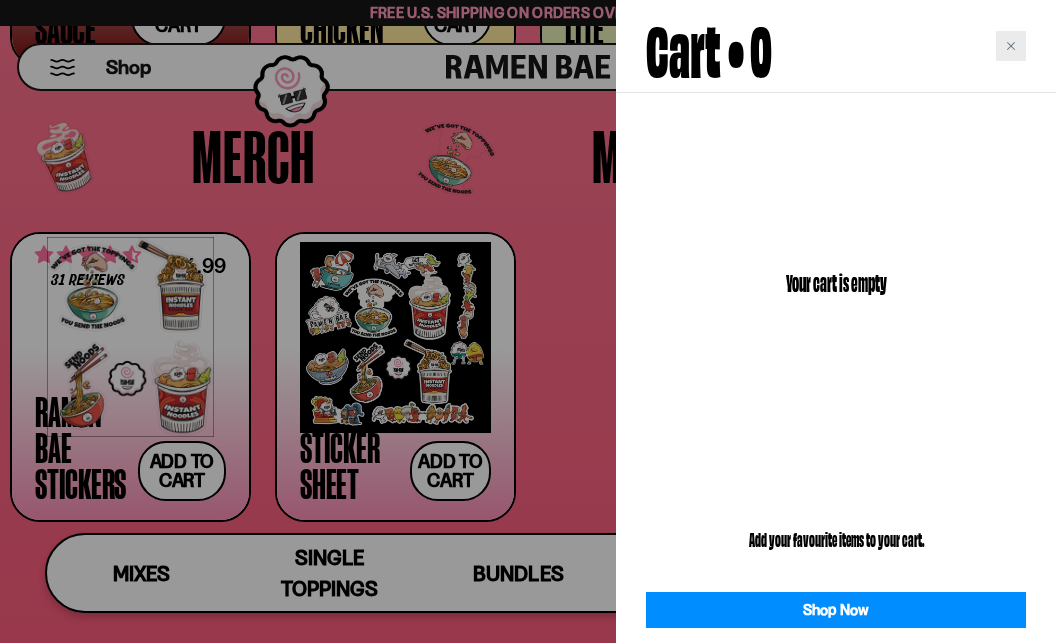 click 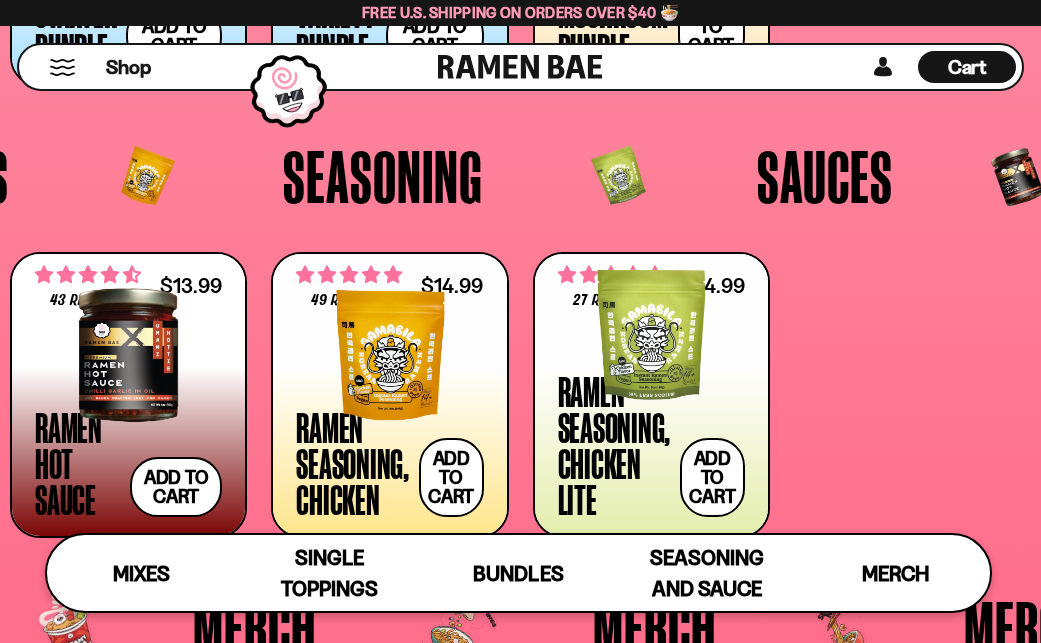 scroll, scrollTop: 3700, scrollLeft: 0, axis: vertical 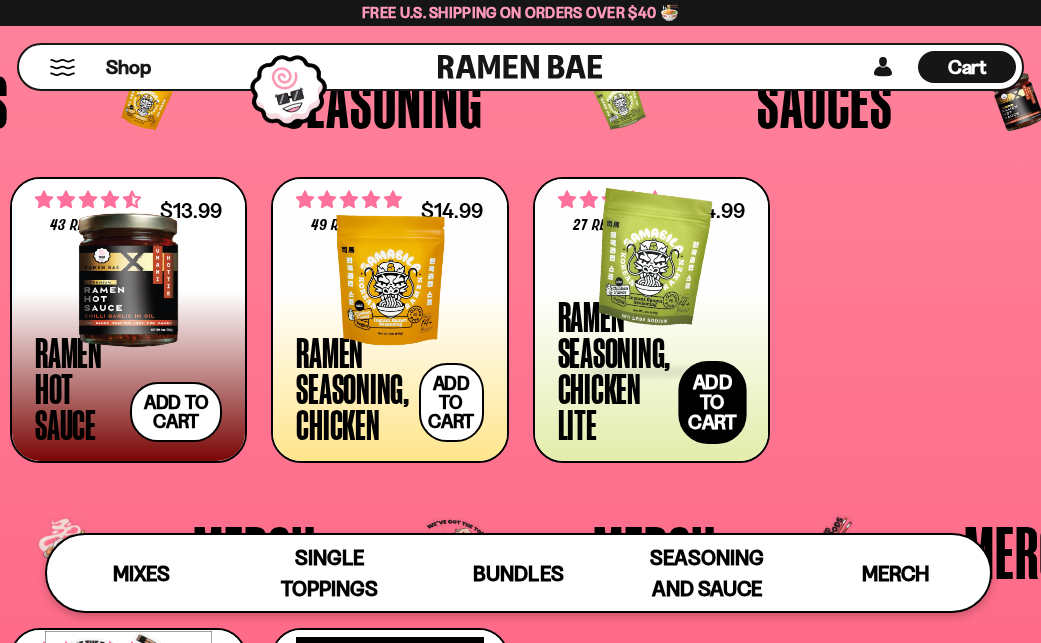 click on "Add to cart
Add
—
Regular price
$14.99
Regular price
Sale price
$14.99
Unit price
/
per" at bounding box center [712, 402] 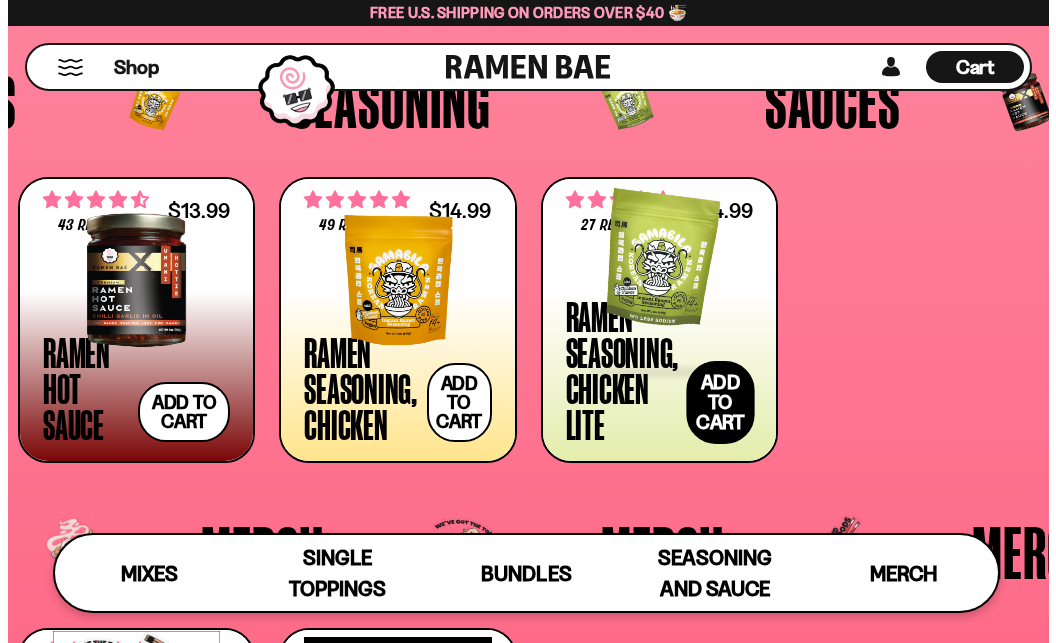 scroll, scrollTop: 3839, scrollLeft: 0, axis: vertical 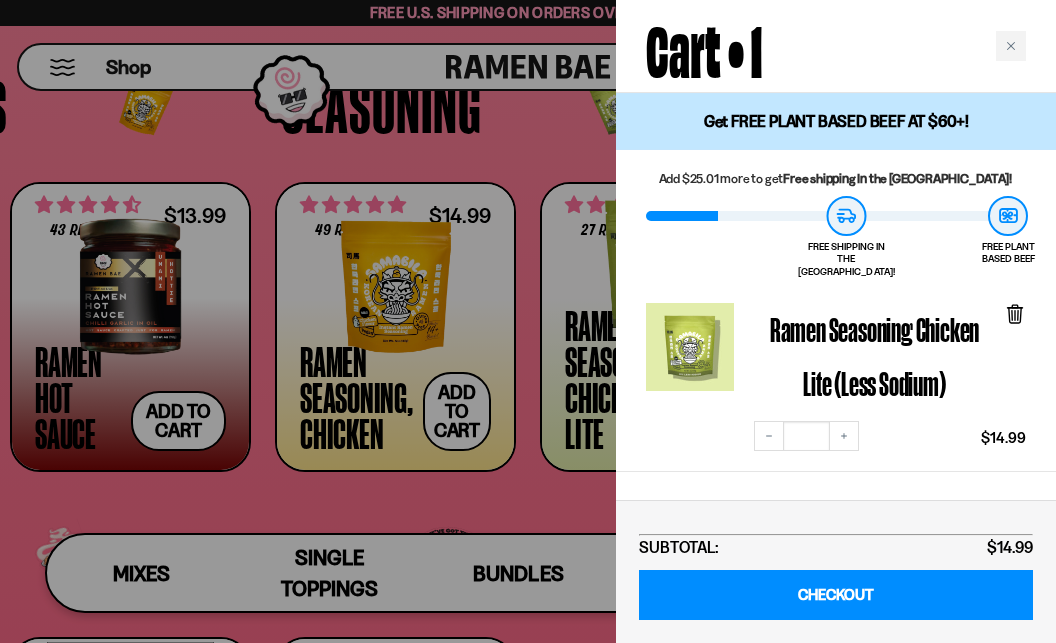 click 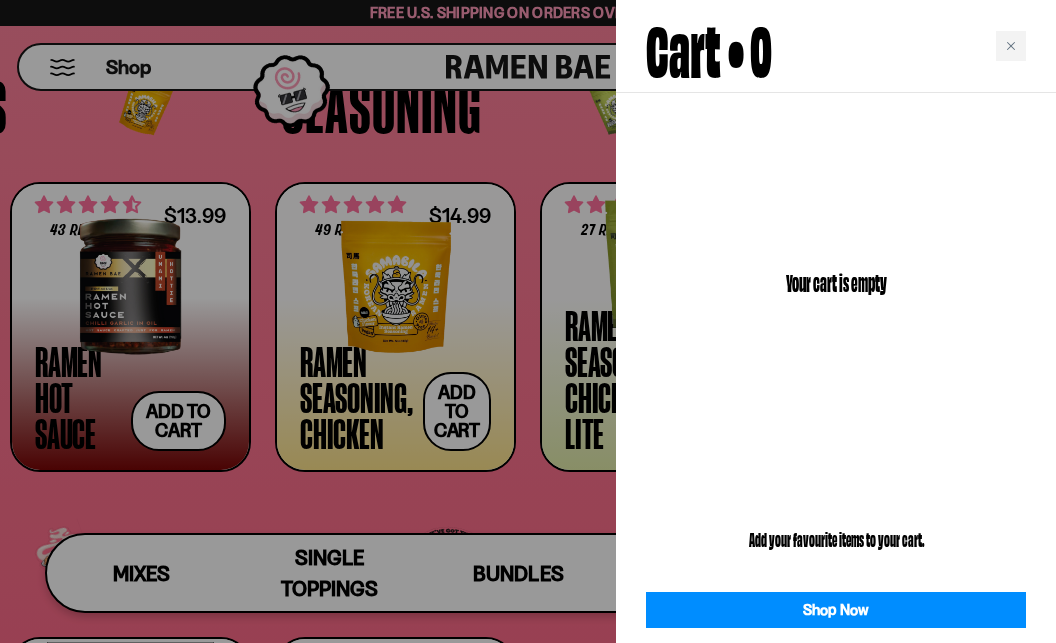 click at bounding box center [528, 321] 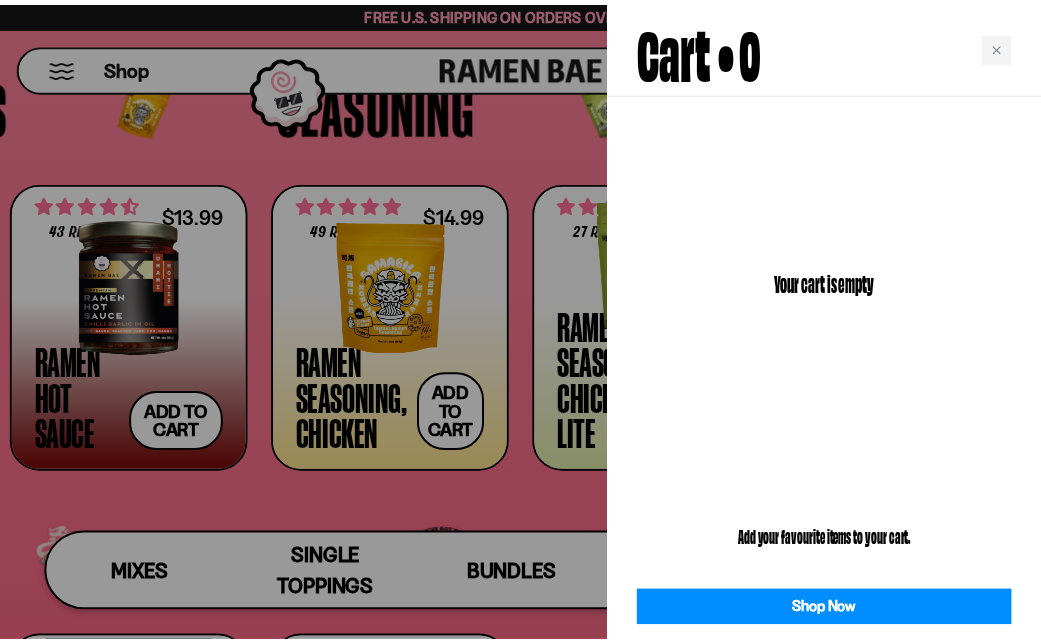 scroll, scrollTop: 3800, scrollLeft: 0, axis: vertical 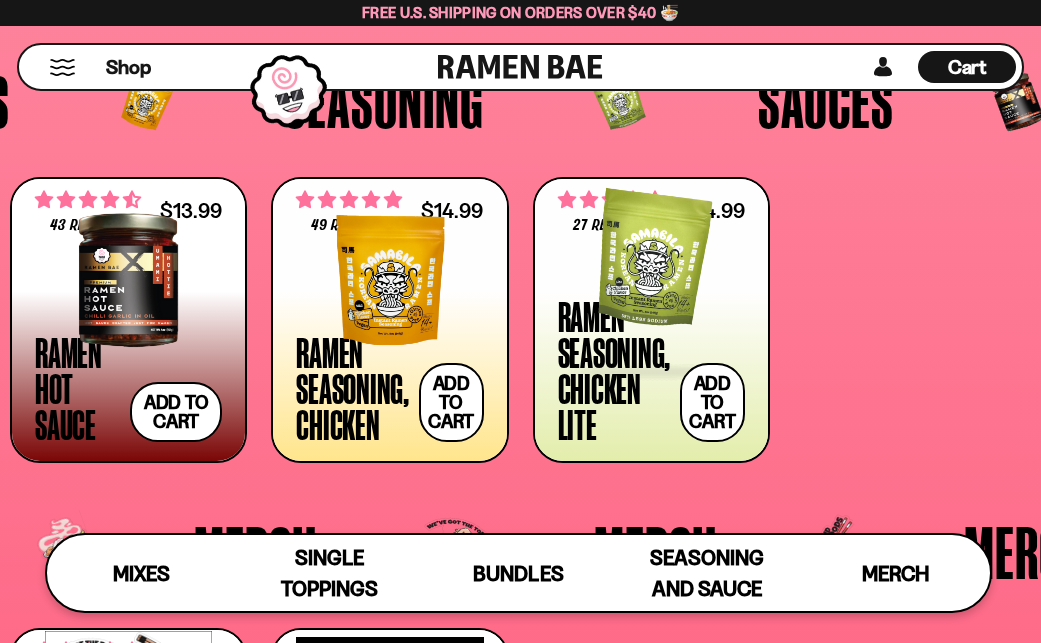 click at bounding box center (651, 261) 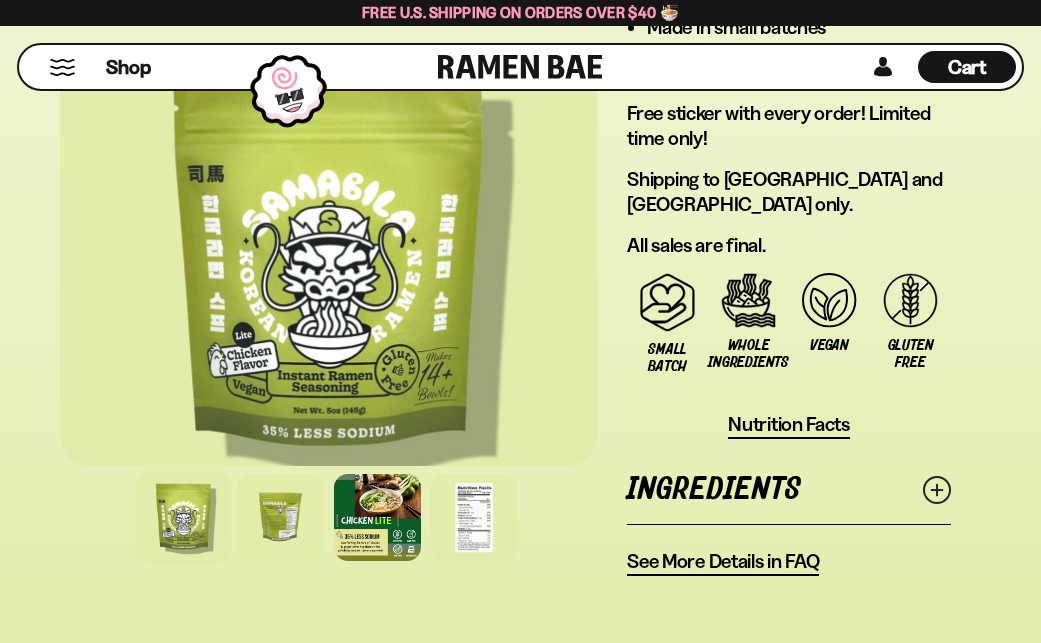 scroll, scrollTop: 2300, scrollLeft: 0, axis: vertical 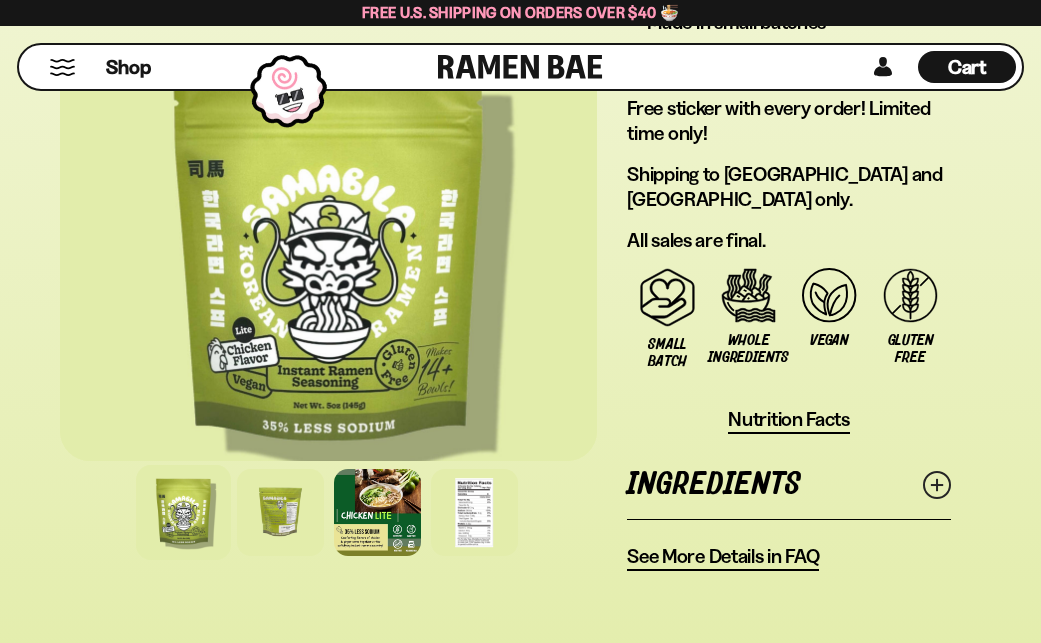 click 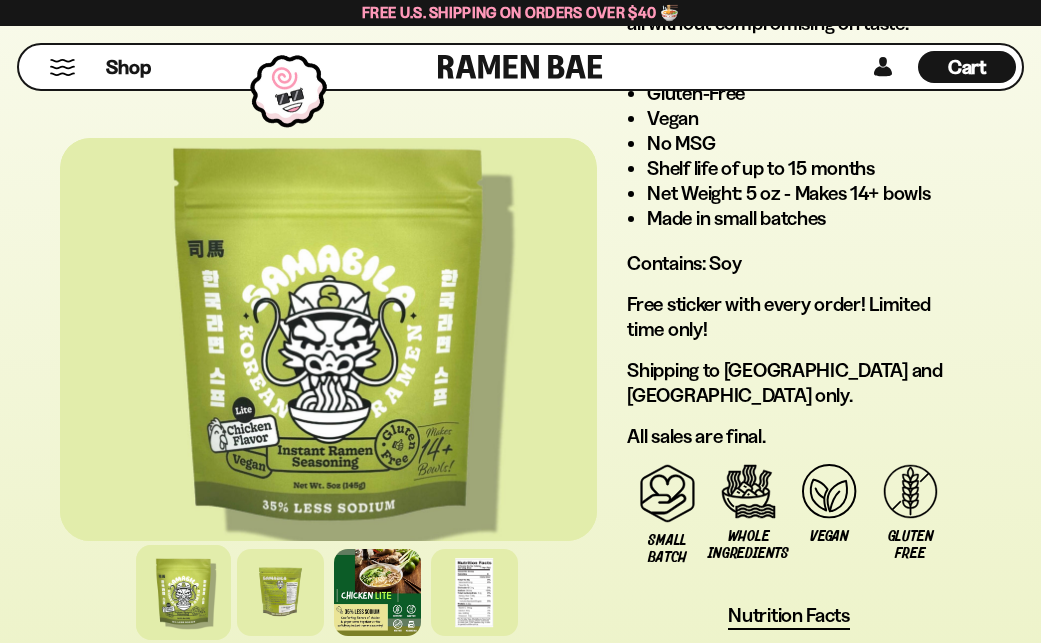 scroll, scrollTop: 2100, scrollLeft: 0, axis: vertical 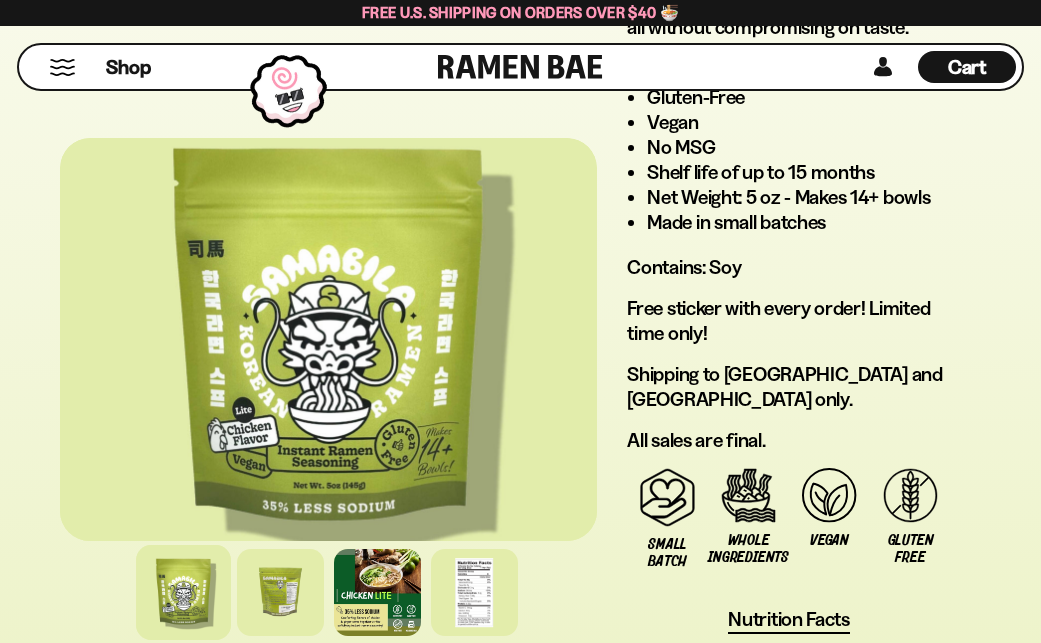 click at bounding box center (62, 67) 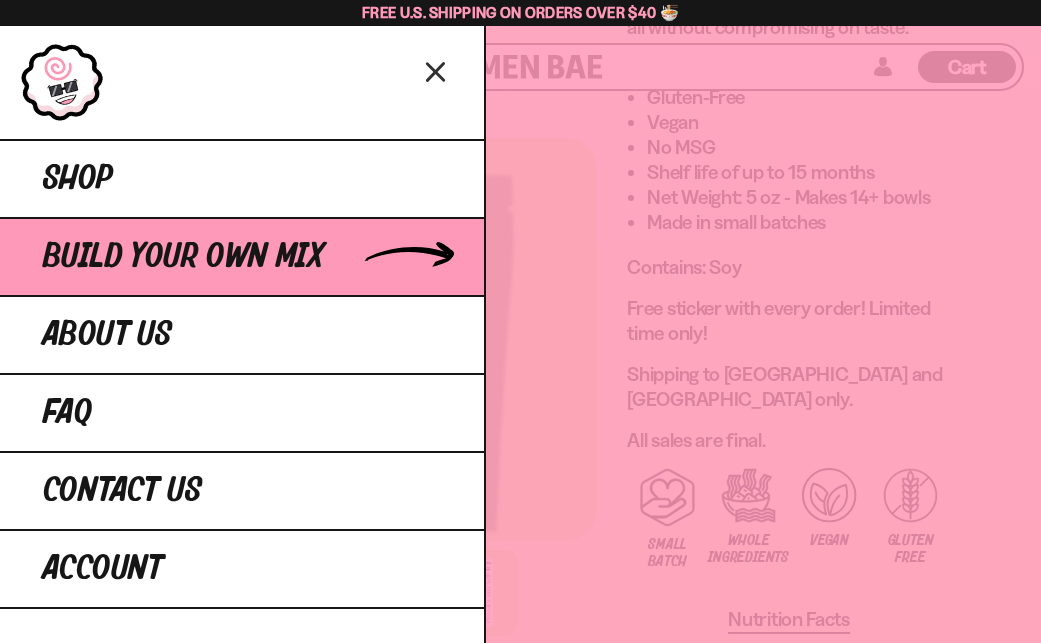 click on "Build Your Own Mix" at bounding box center [183, 257] 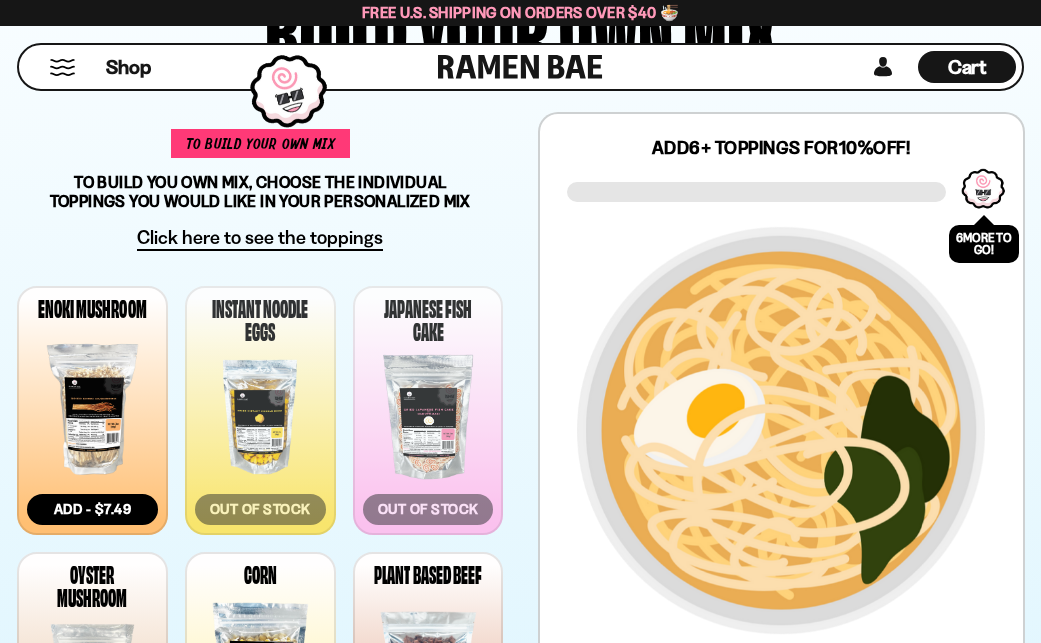 scroll, scrollTop: 300, scrollLeft: 0, axis: vertical 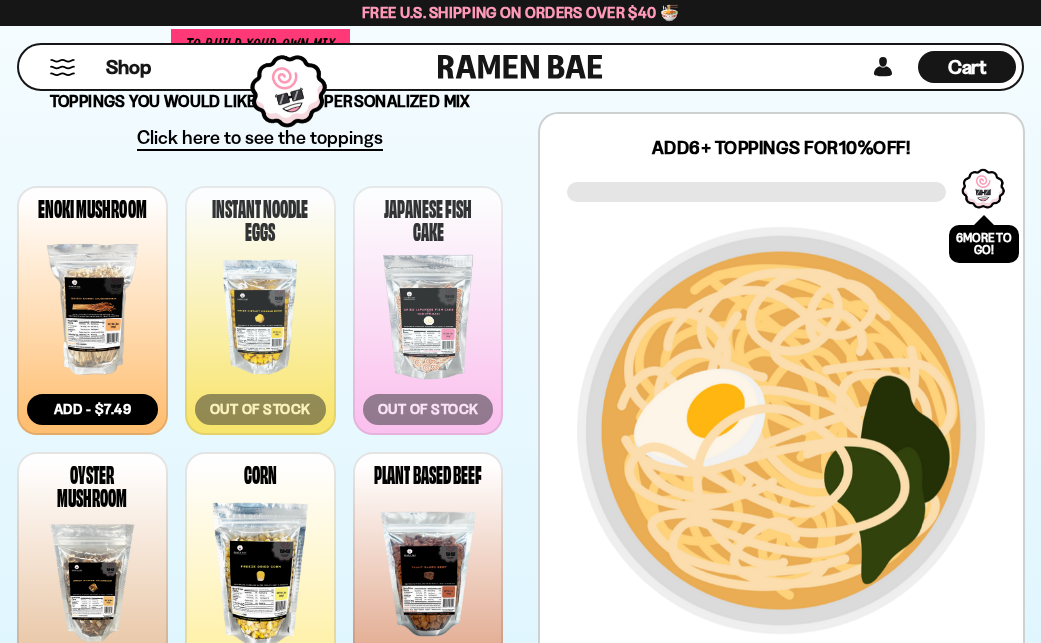 click on "0
Remove
Enoki Mushroom
Add - $7.49
0
Remove
Instant Noodle Eggs
Out of Stock
0
Remove
Japanese Fish Cake
Out of Stock
0
Remove" at bounding box center [260, 1081] 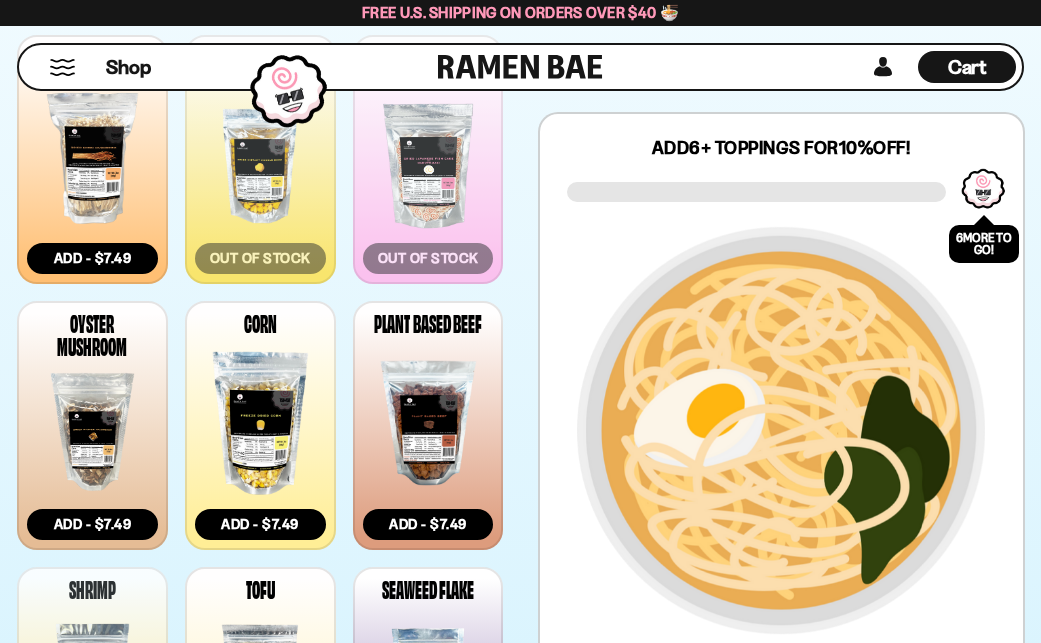 scroll, scrollTop: 500, scrollLeft: 0, axis: vertical 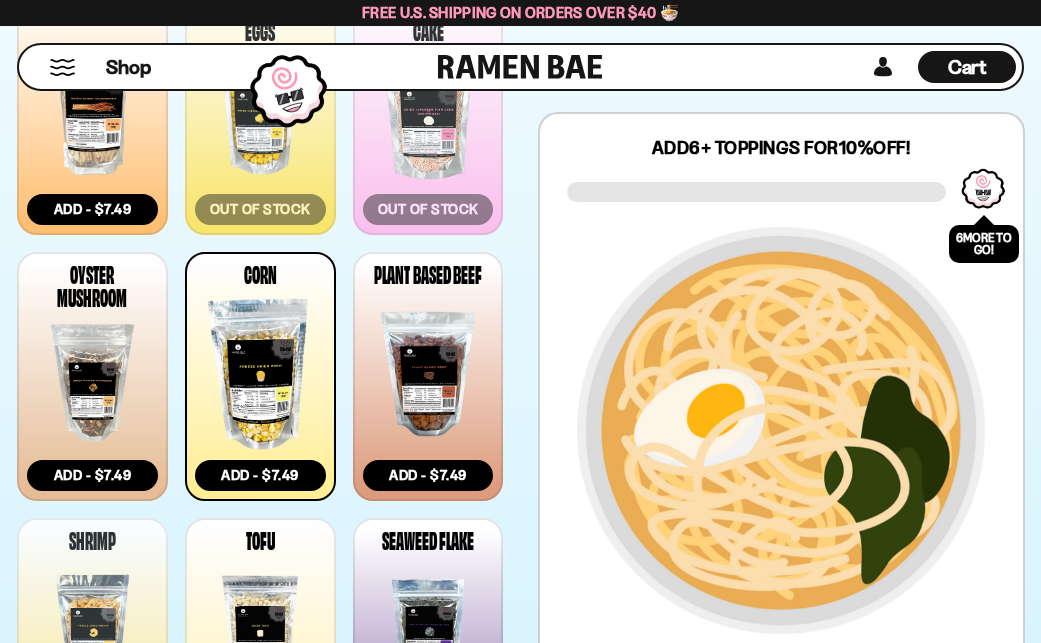 click at bounding box center (260, 374) 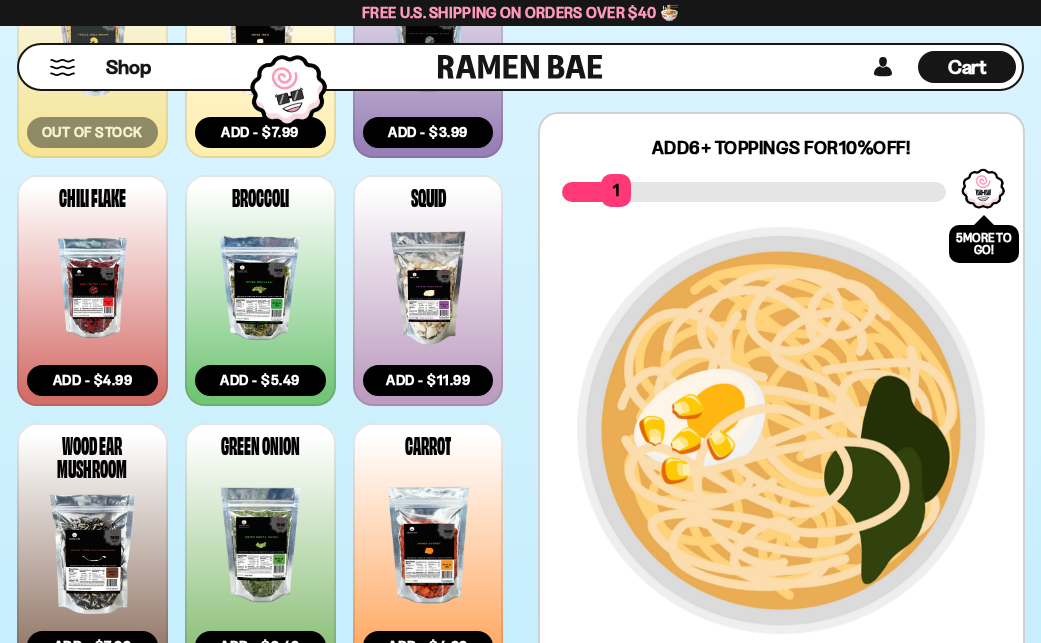 scroll, scrollTop: 1100, scrollLeft: 0, axis: vertical 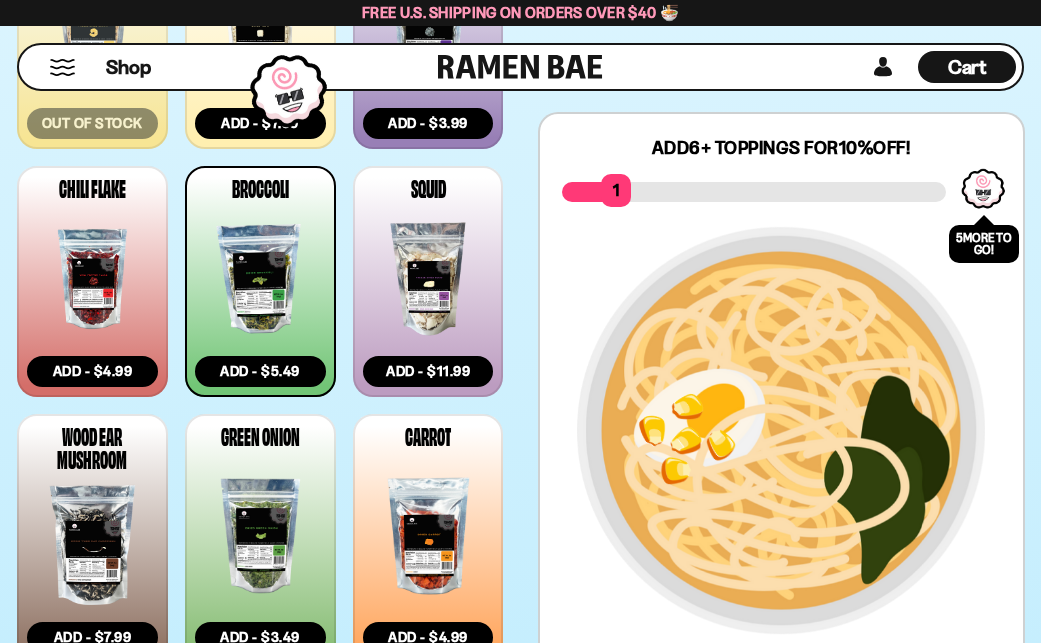 click at bounding box center [260, 278] 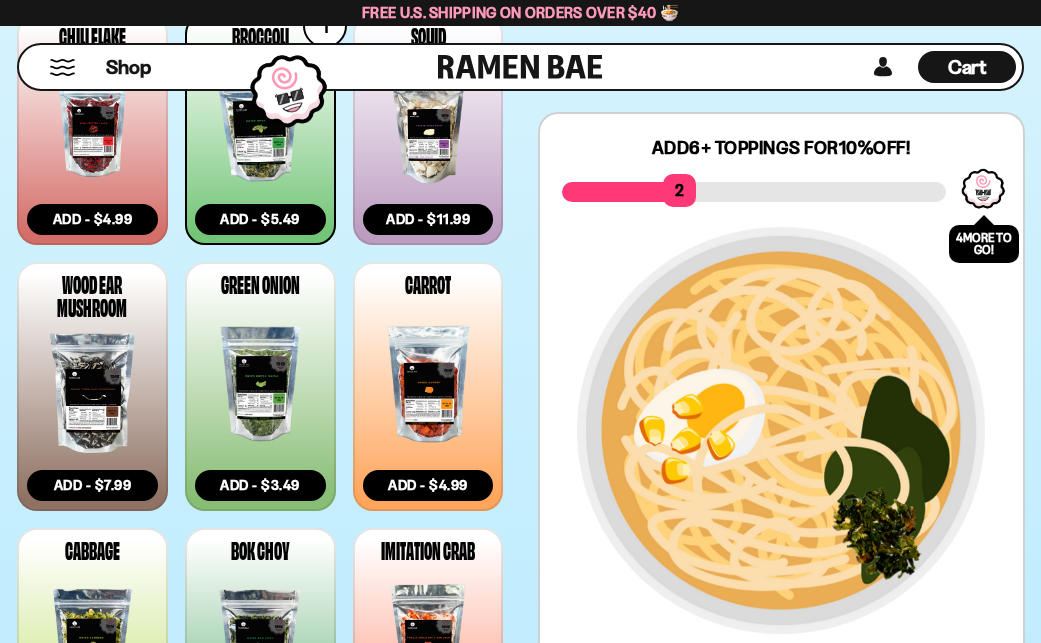 scroll, scrollTop: 1300, scrollLeft: 0, axis: vertical 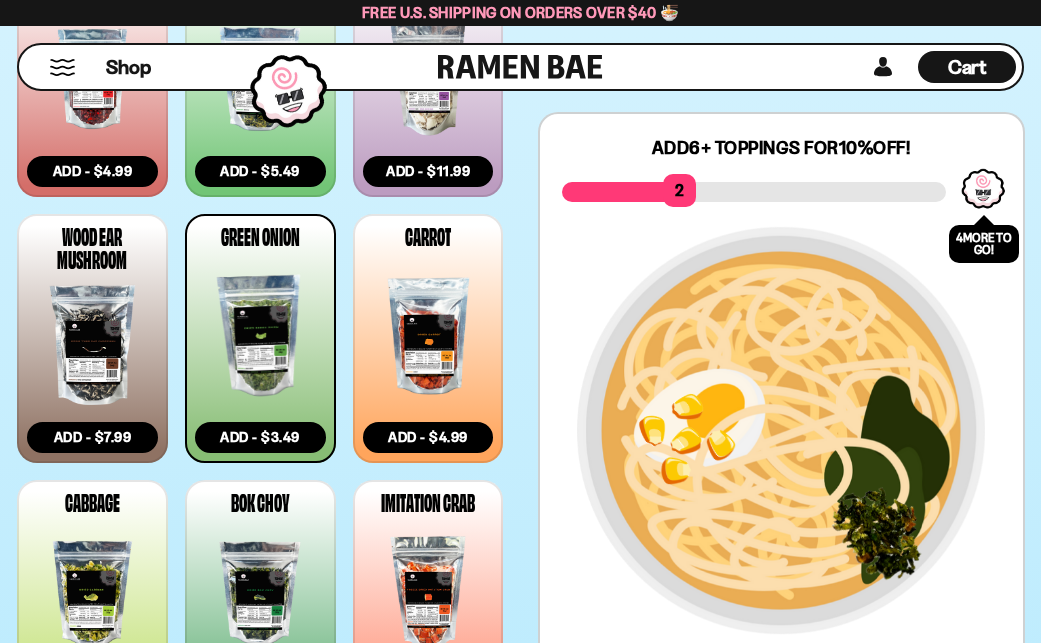 click at bounding box center (260, 336) 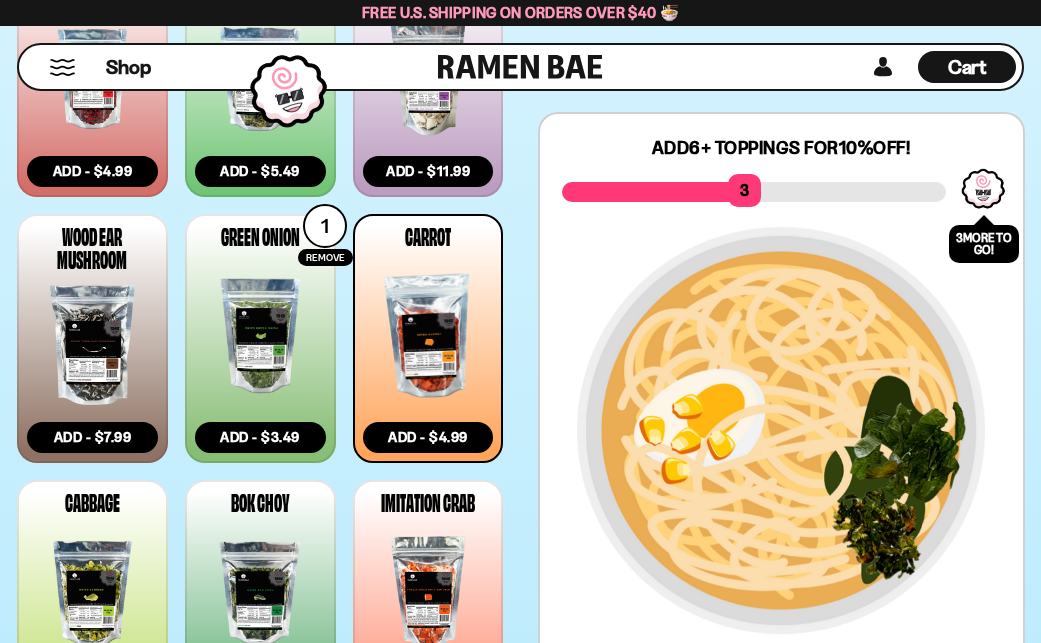 click at bounding box center (428, 336) 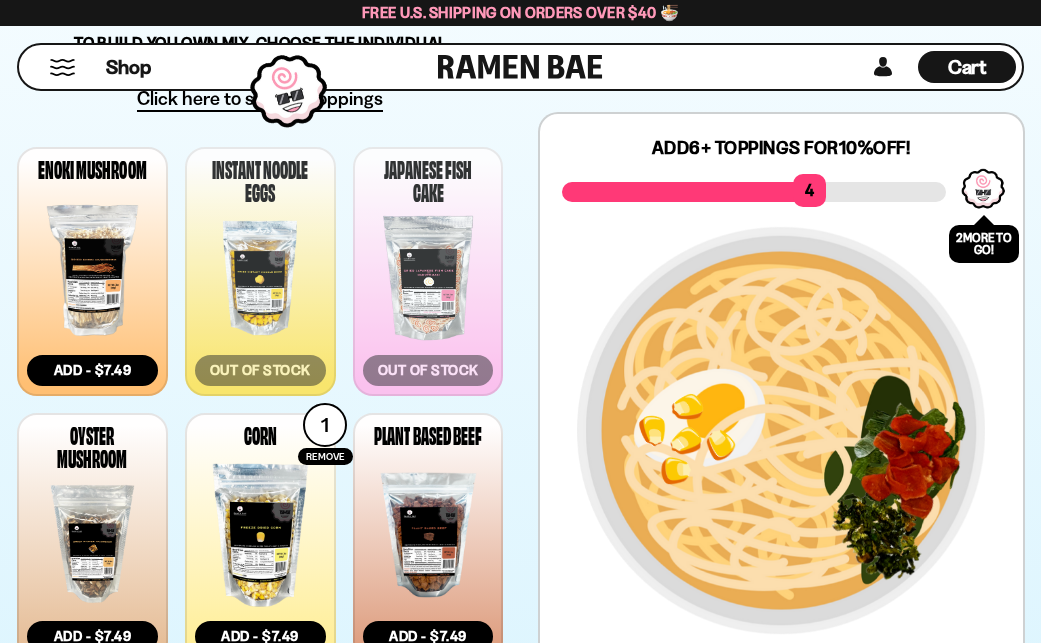 scroll, scrollTop: 301, scrollLeft: 0, axis: vertical 